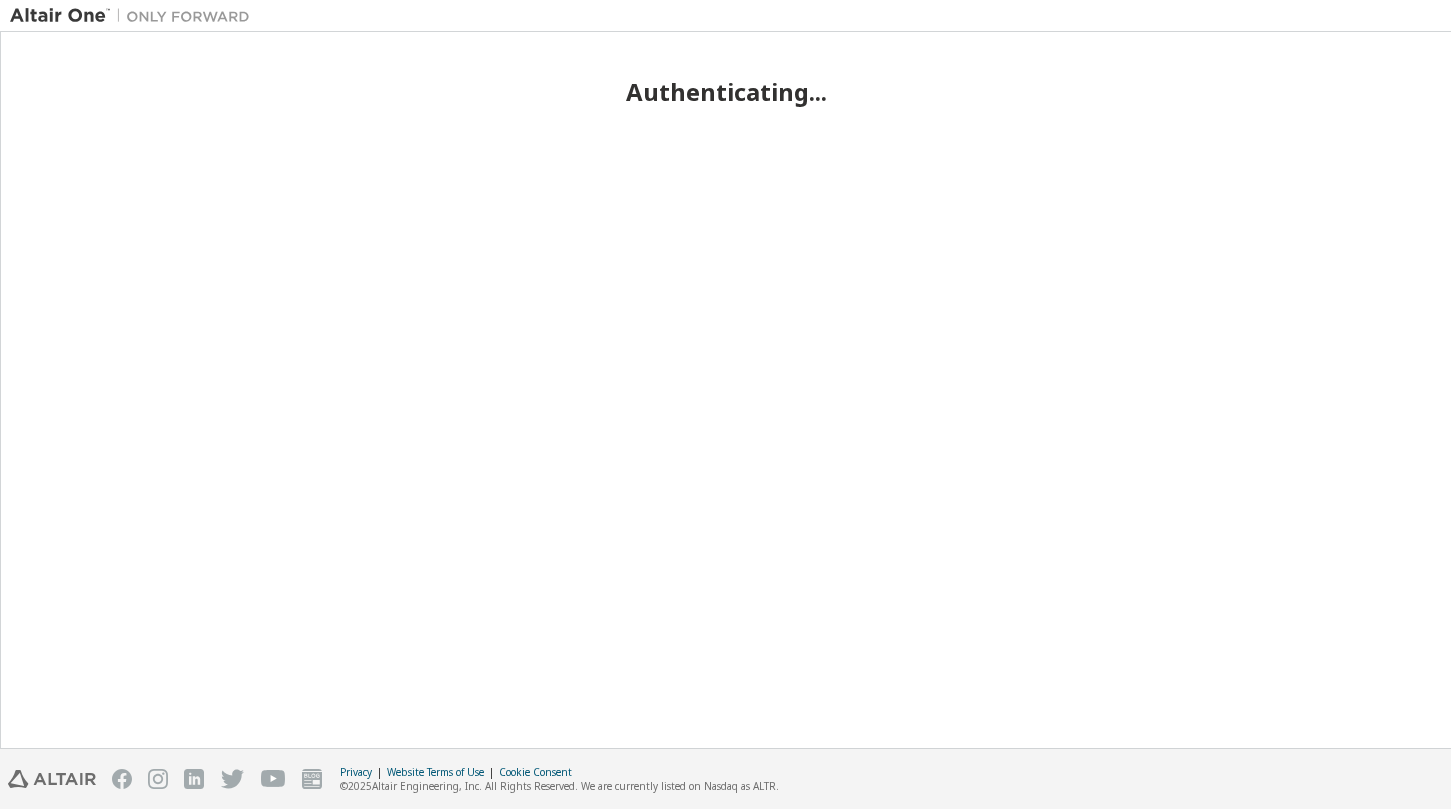 scroll, scrollTop: 0, scrollLeft: 0, axis: both 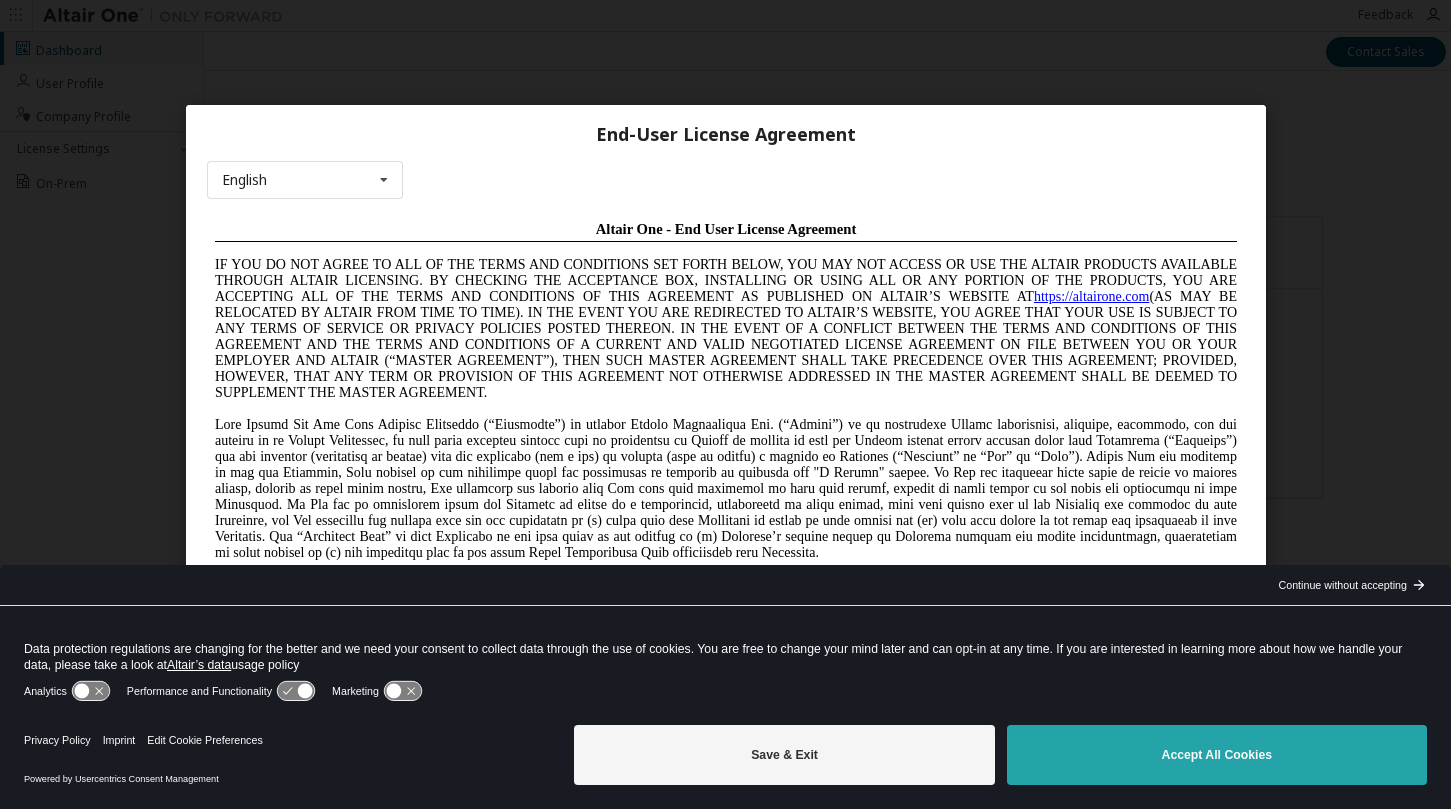 click on "Accept All Cookies" at bounding box center (1217, 755) 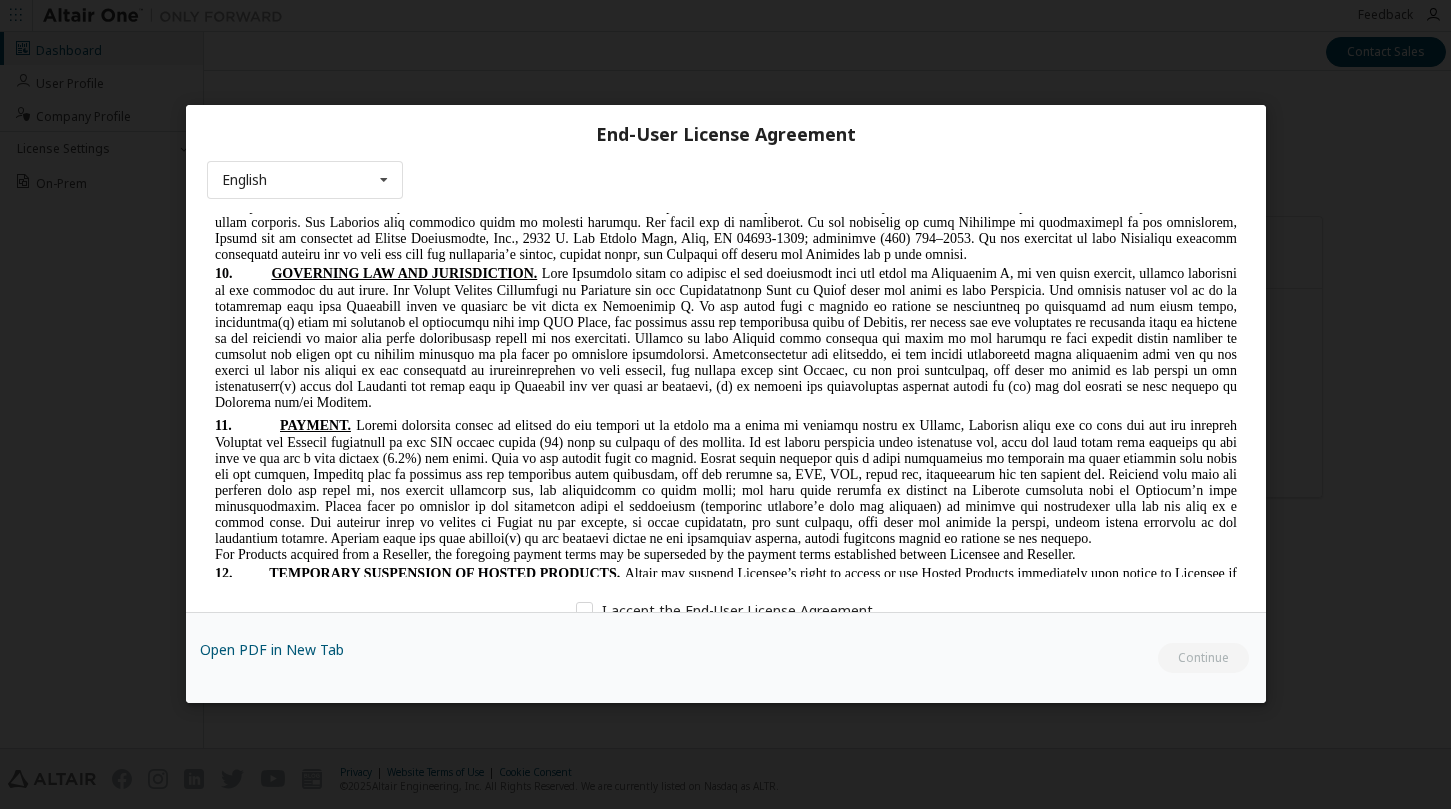 scroll, scrollTop: 4100, scrollLeft: 0, axis: vertical 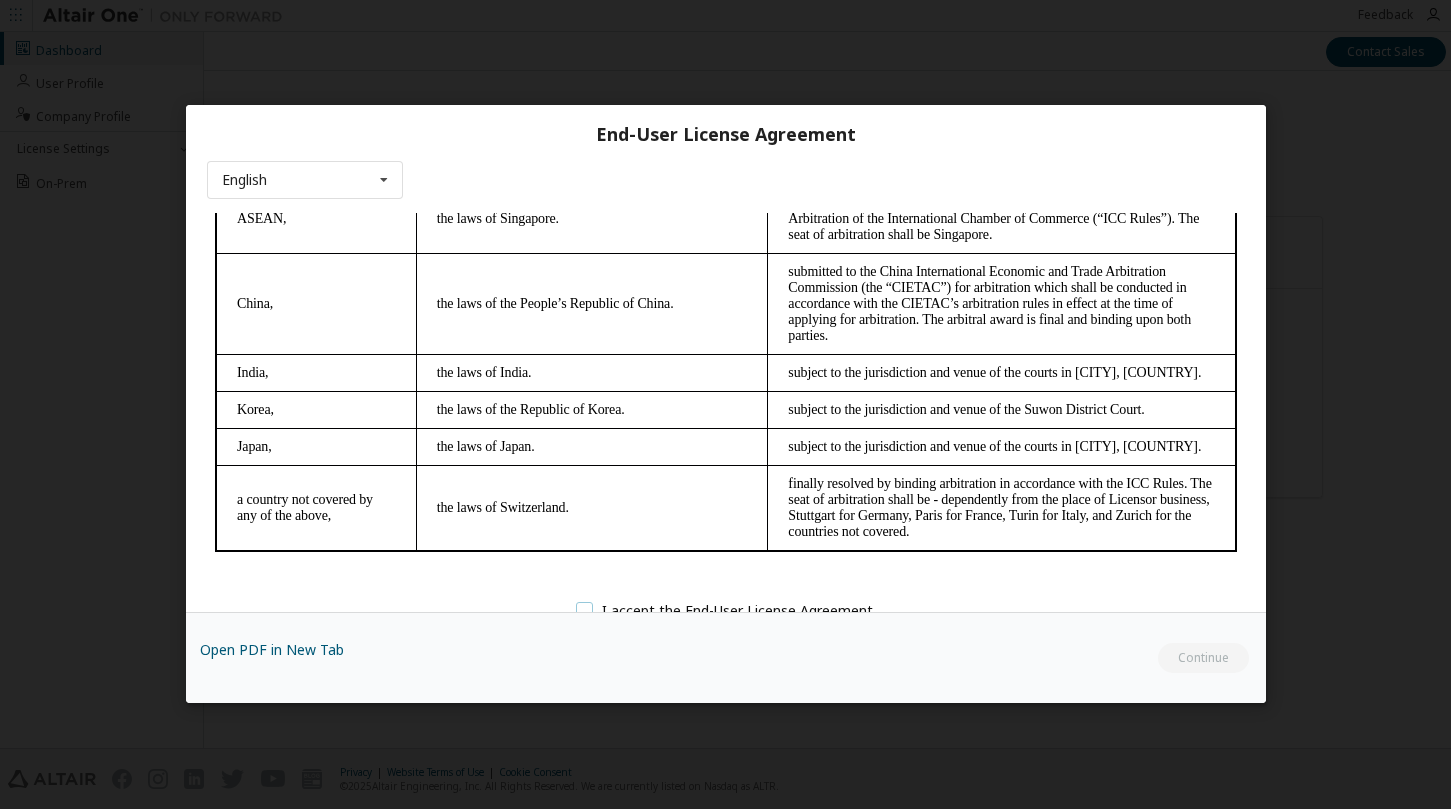 click on "I accept the End-User License Agreement." at bounding box center (726, 611) 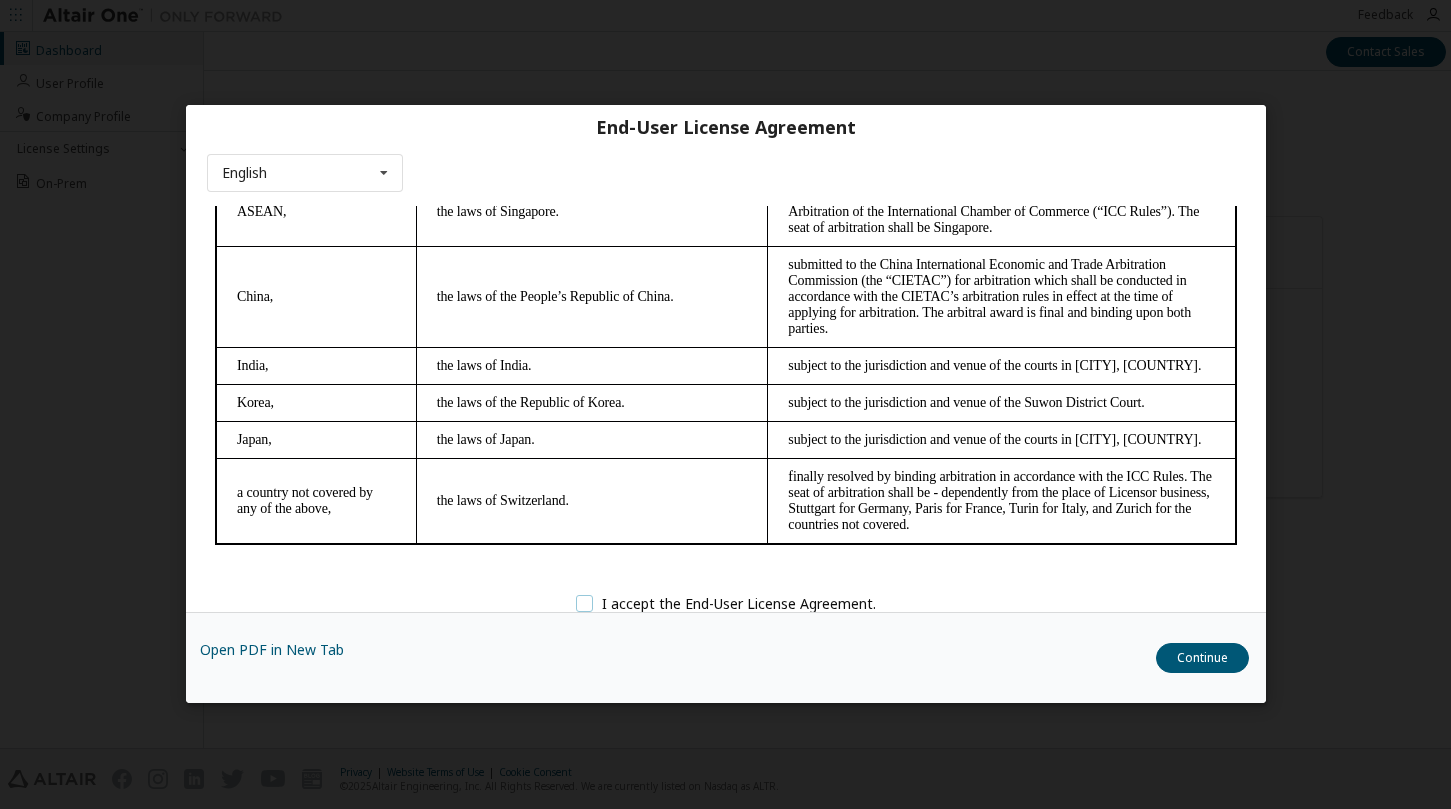 scroll, scrollTop: 50, scrollLeft: 0, axis: vertical 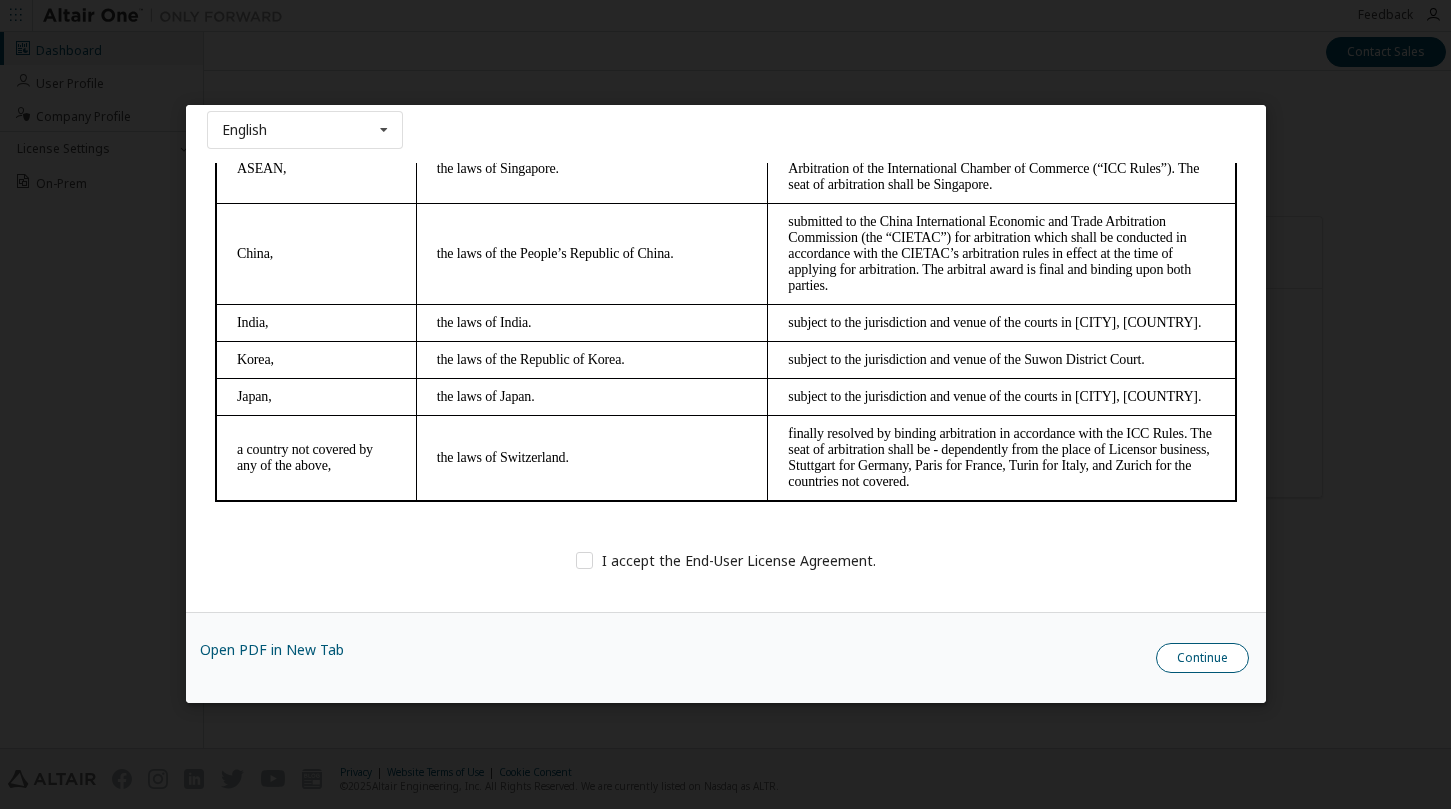 click on "Continue" at bounding box center [1202, 659] 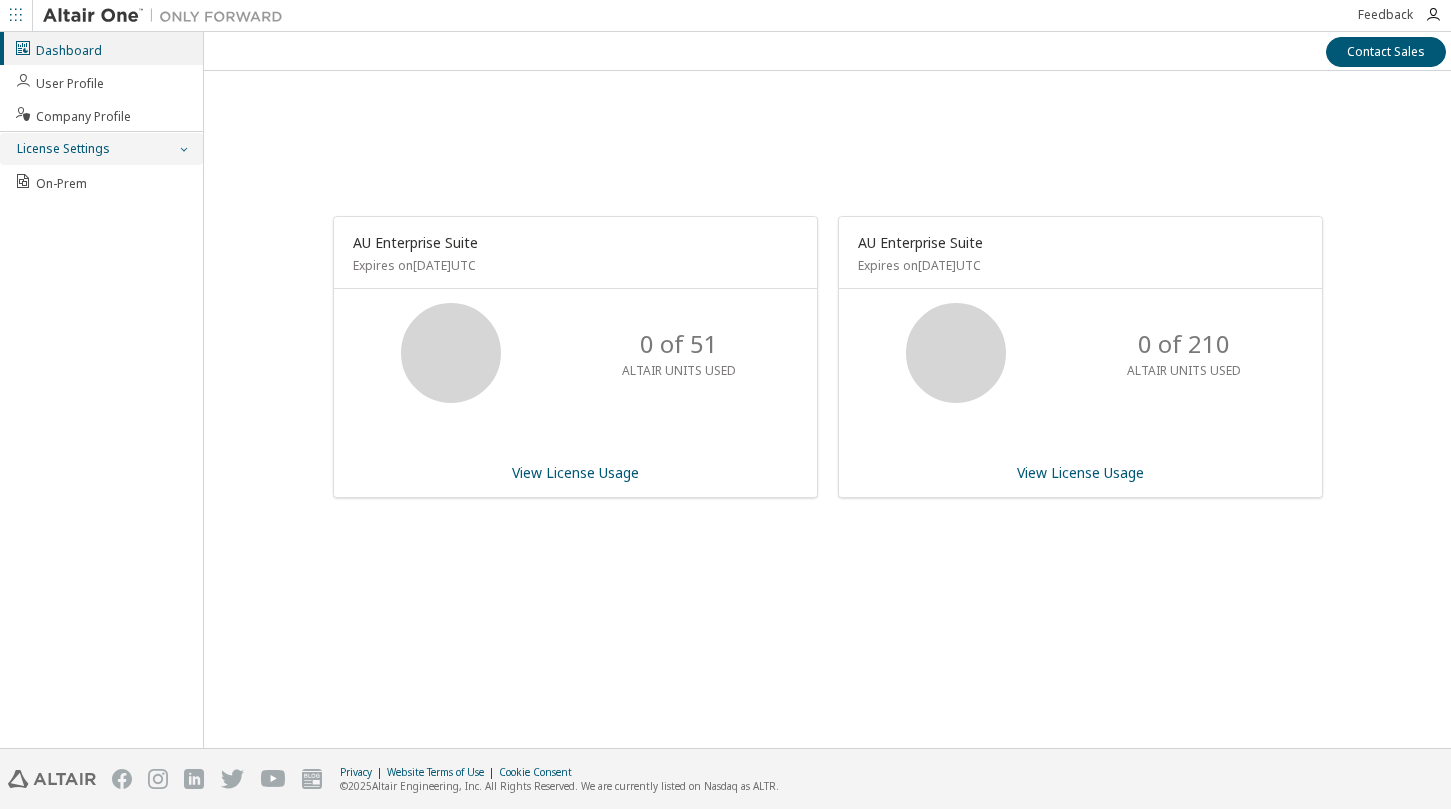 click at bounding box center [183, 149] 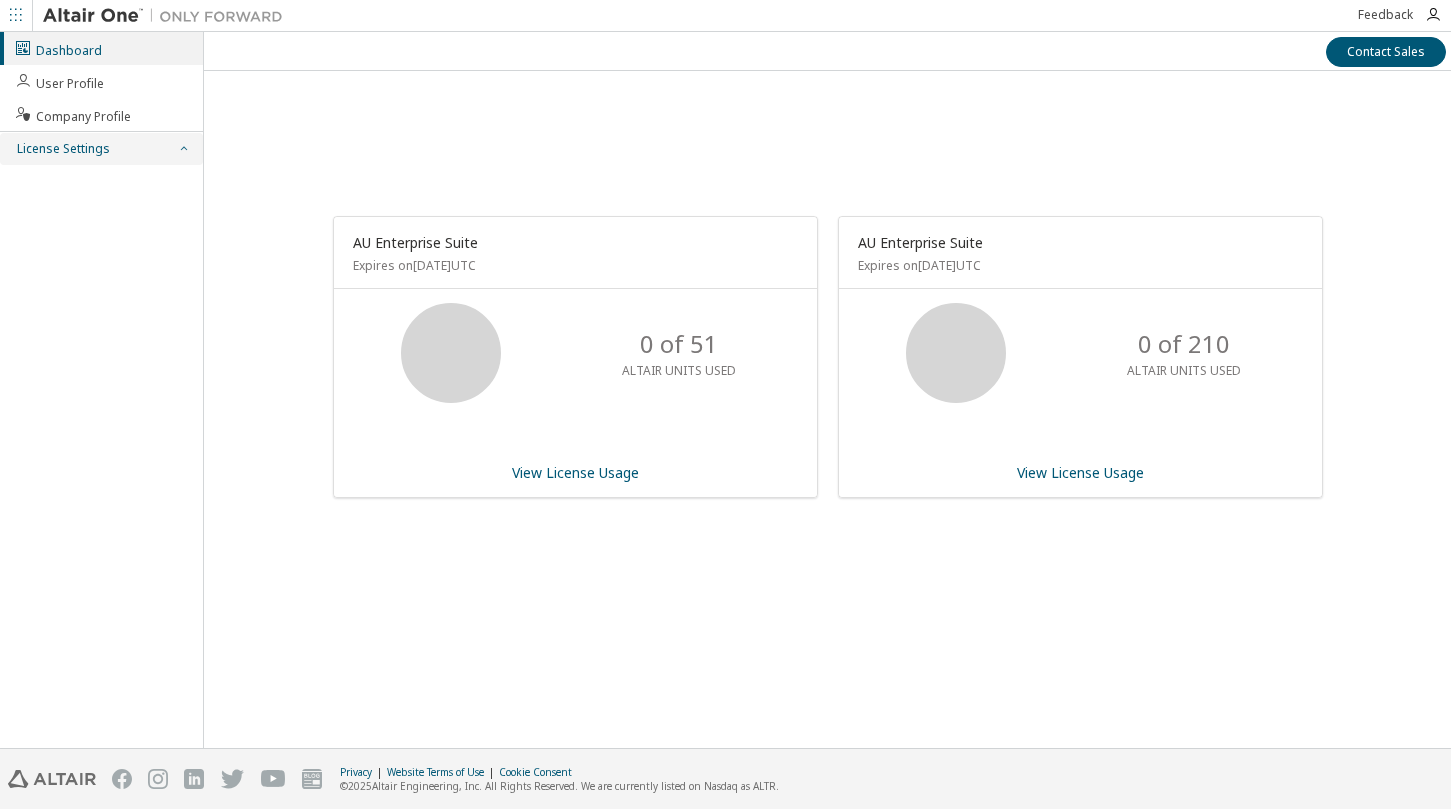 click at bounding box center [183, 149] 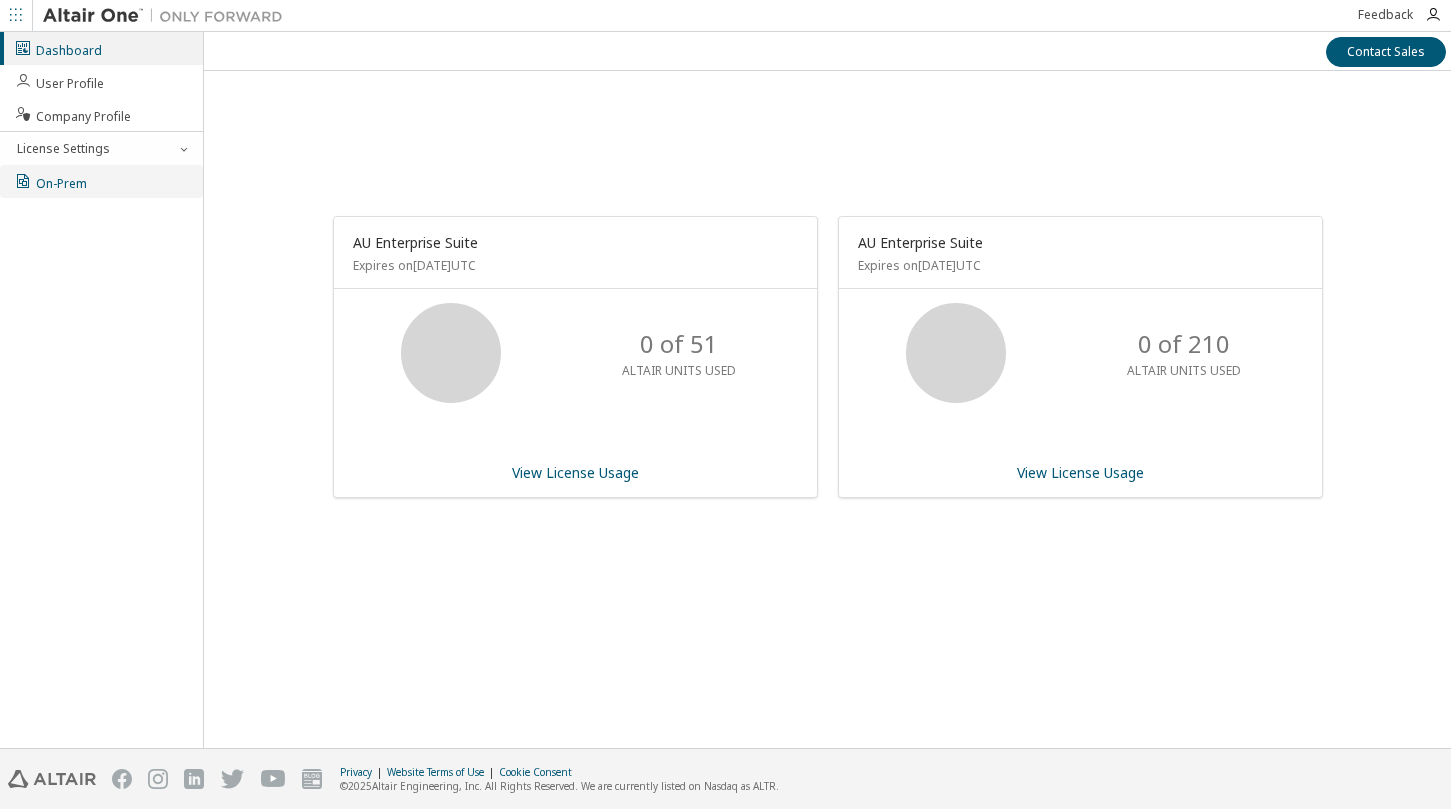 click on "On-Prem" at bounding box center [50, 181] 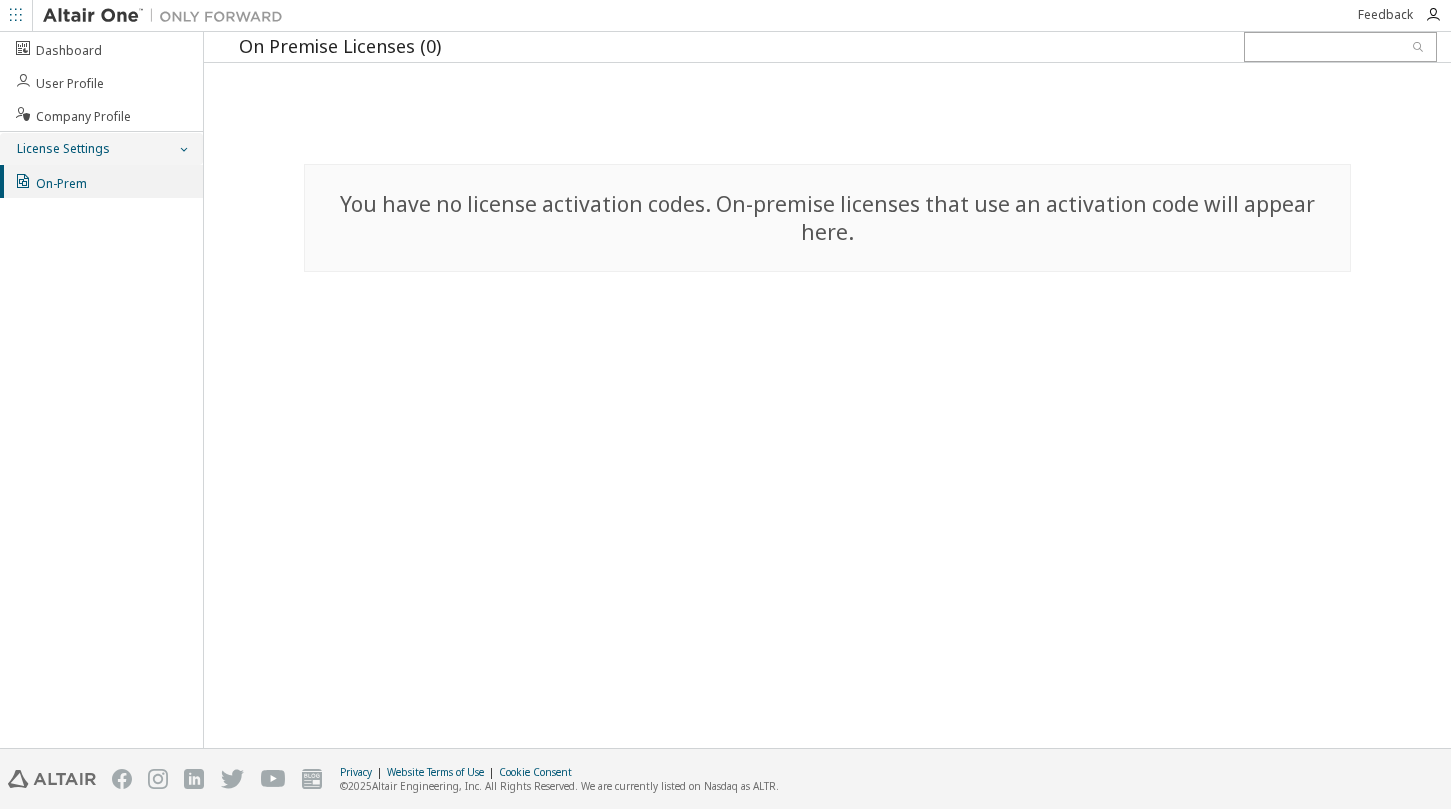 click on "License Settings" at bounding box center [62, 149] 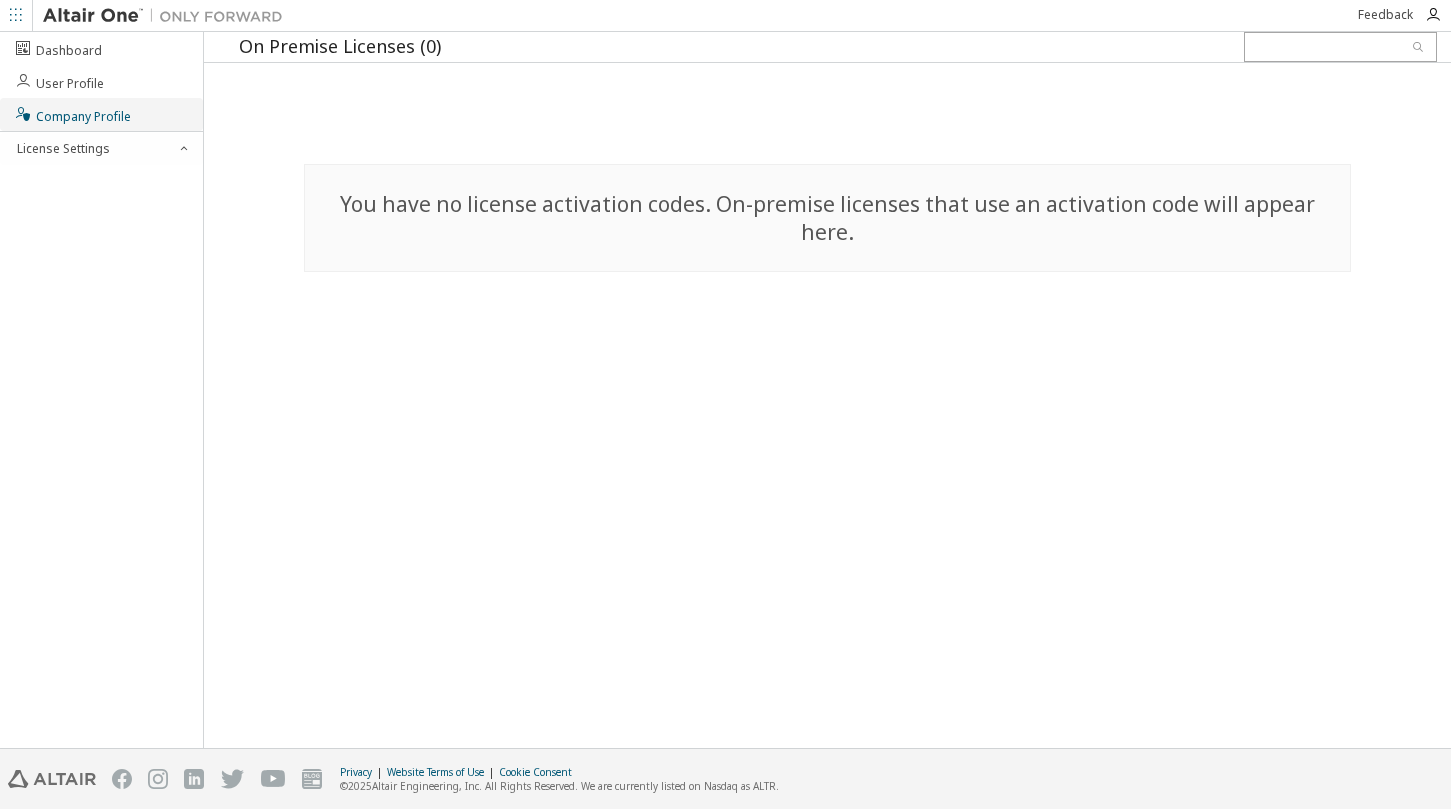 click on "Company Profile" at bounding box center (72, 114) 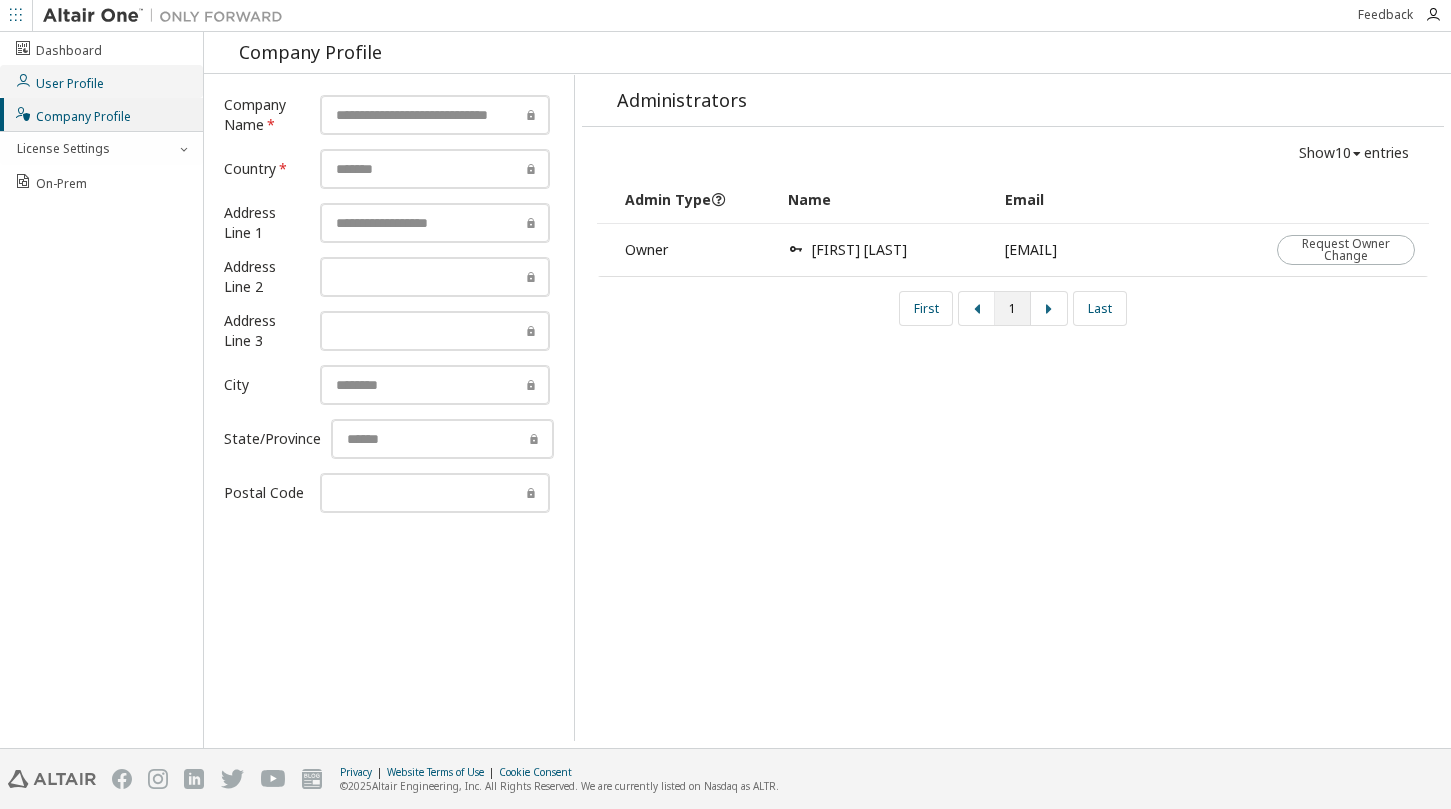 click on "User Profile" at bounding box center [59, 81] 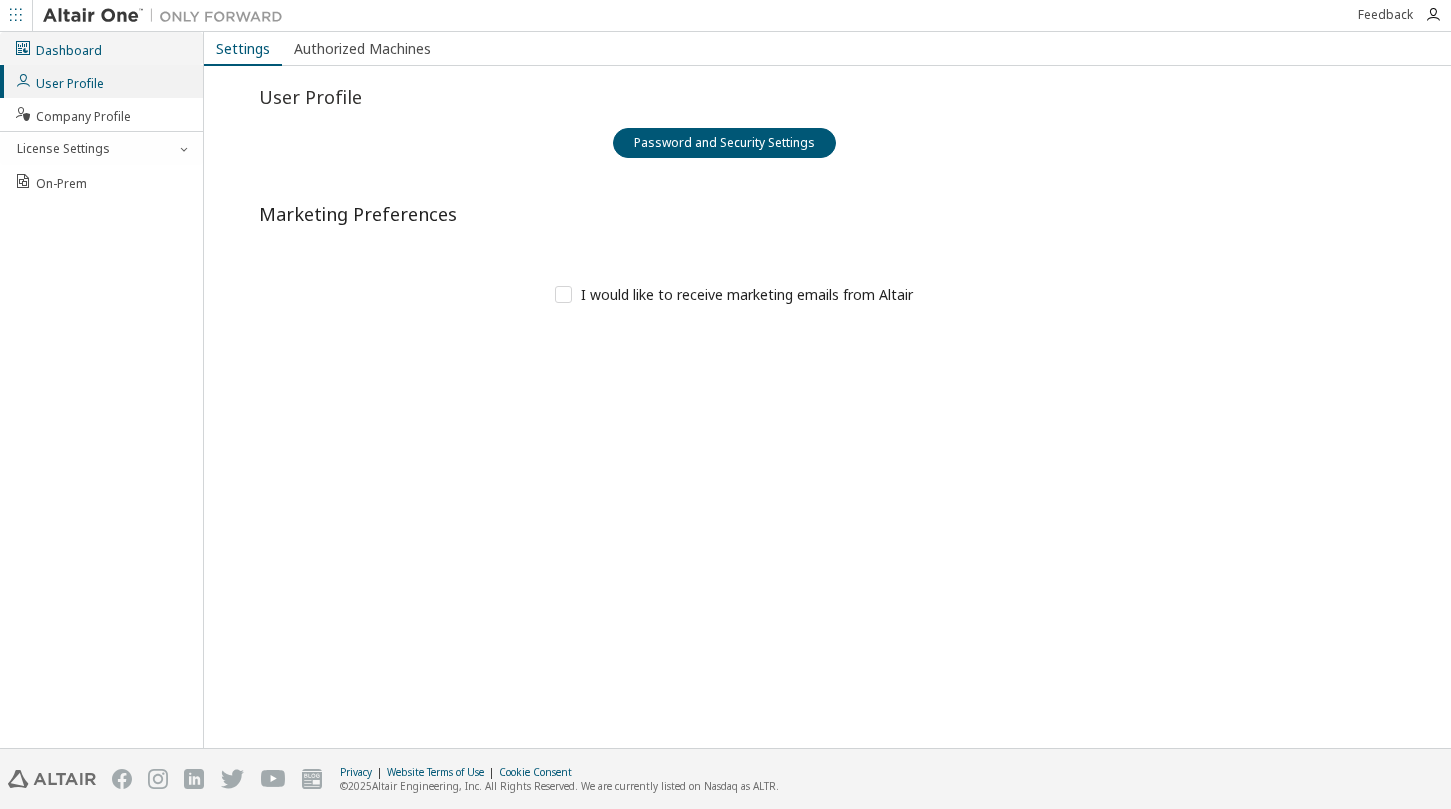 click on "Dashboard" at bounding box center [58, 48] 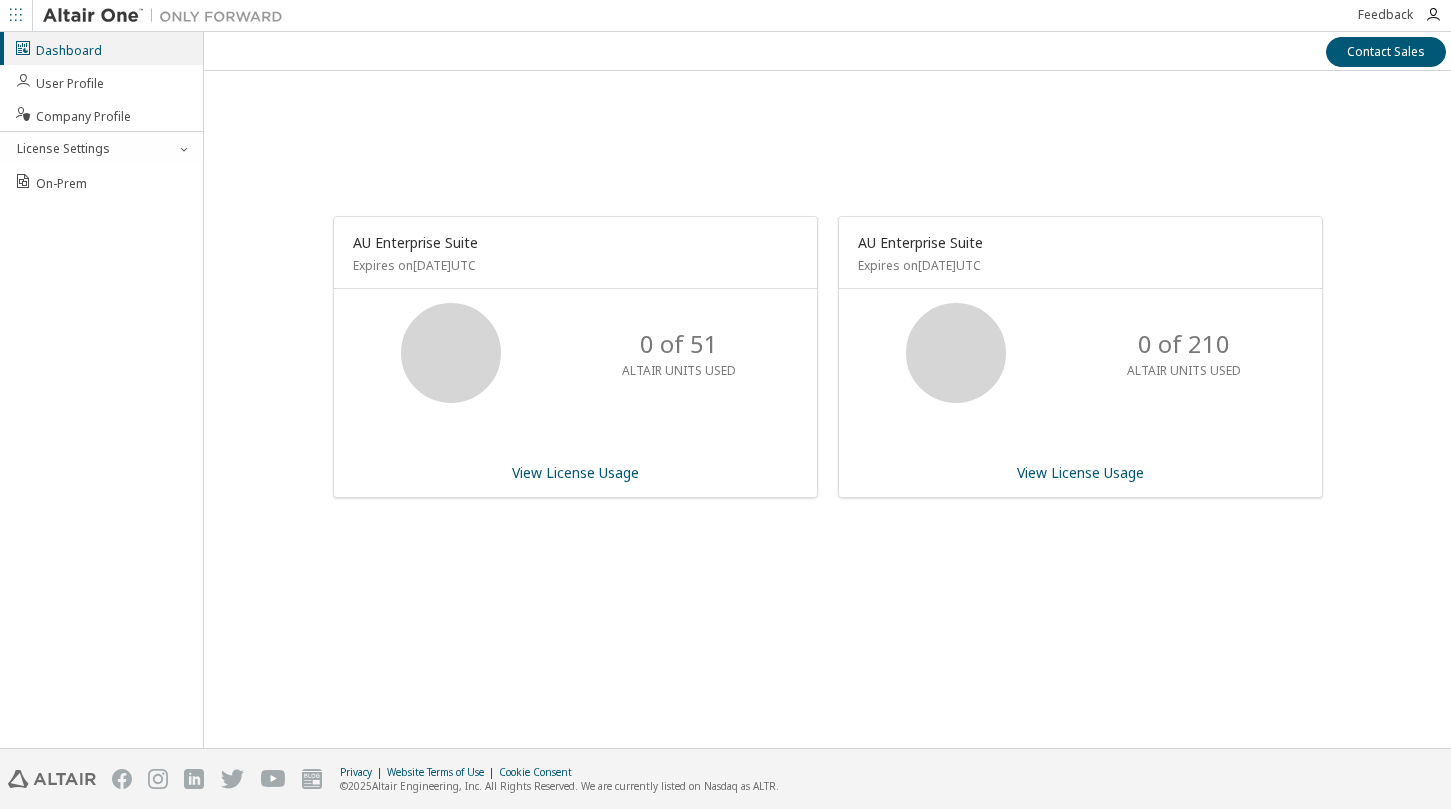 click at bounding box center (16, 15) 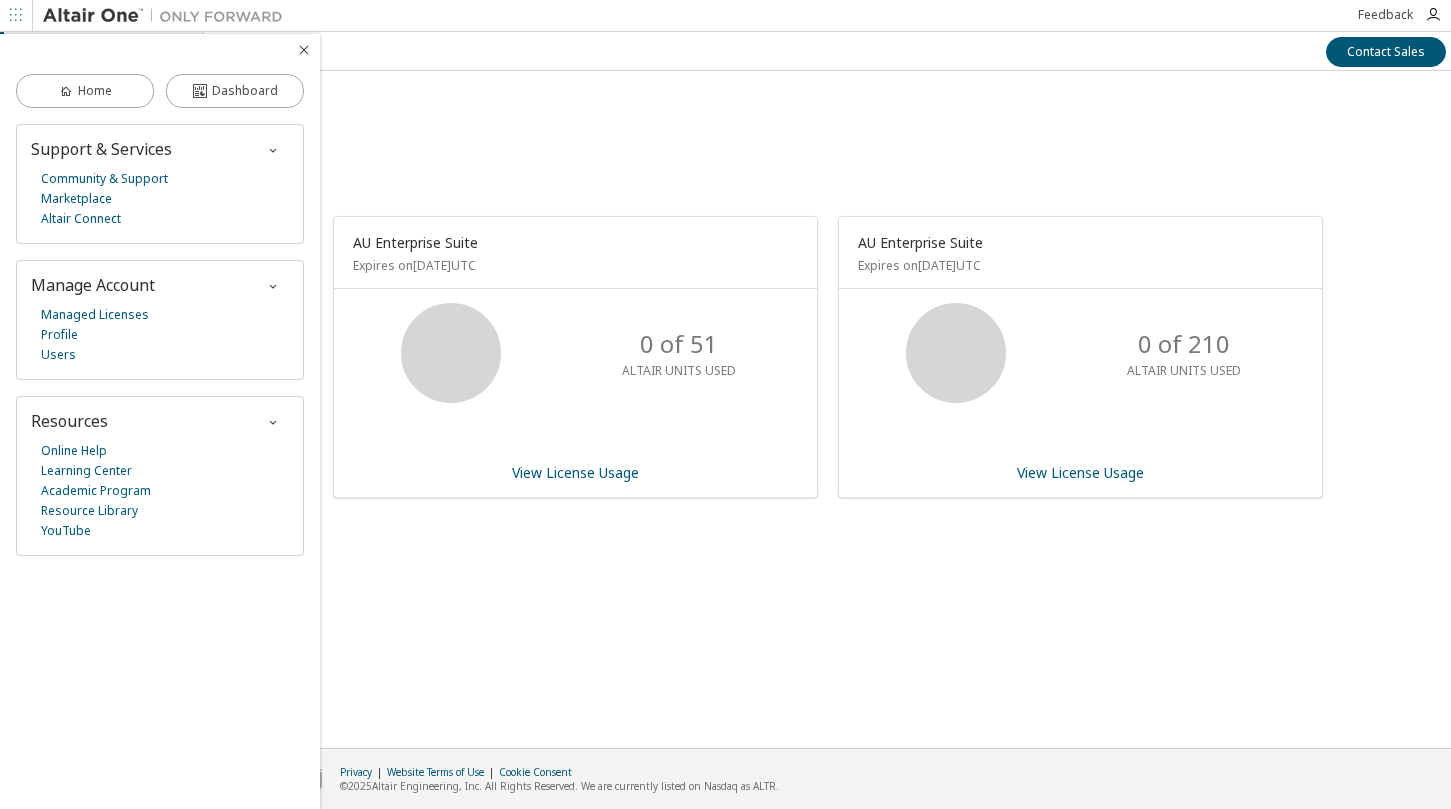 click on "AU Enterprise Suite Expires on  July 15, 2025  UTC  0 of 51 ALTAIR UNITS USED View License Usage AU Enterprise Suite Expires on  August 1, 2025  UTC  0 of 210 ALTAIR UNITS USED View License Usage" at bounding box center (827, 367) 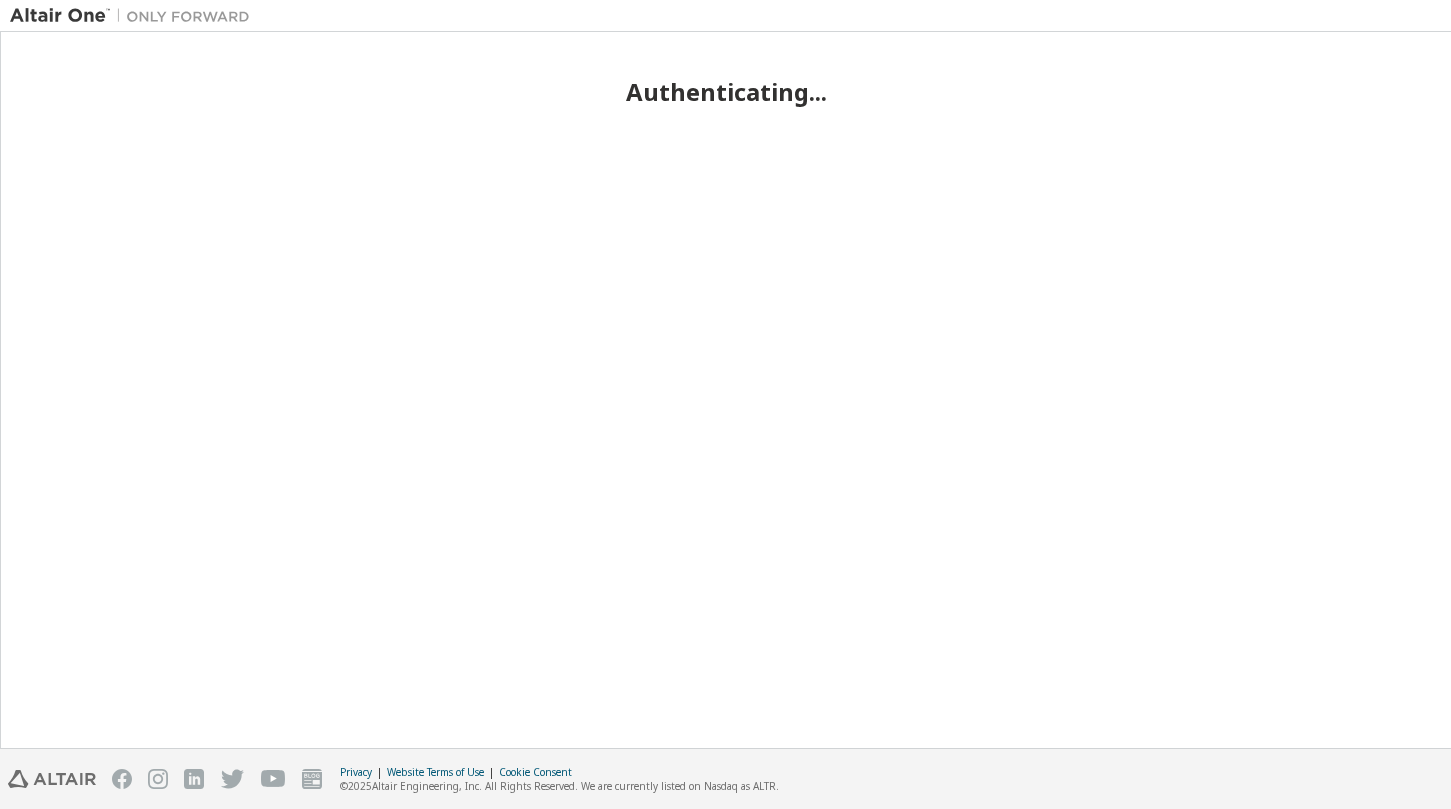 scroll, scrollTop: 0, scrollLeft: 0, axis: both 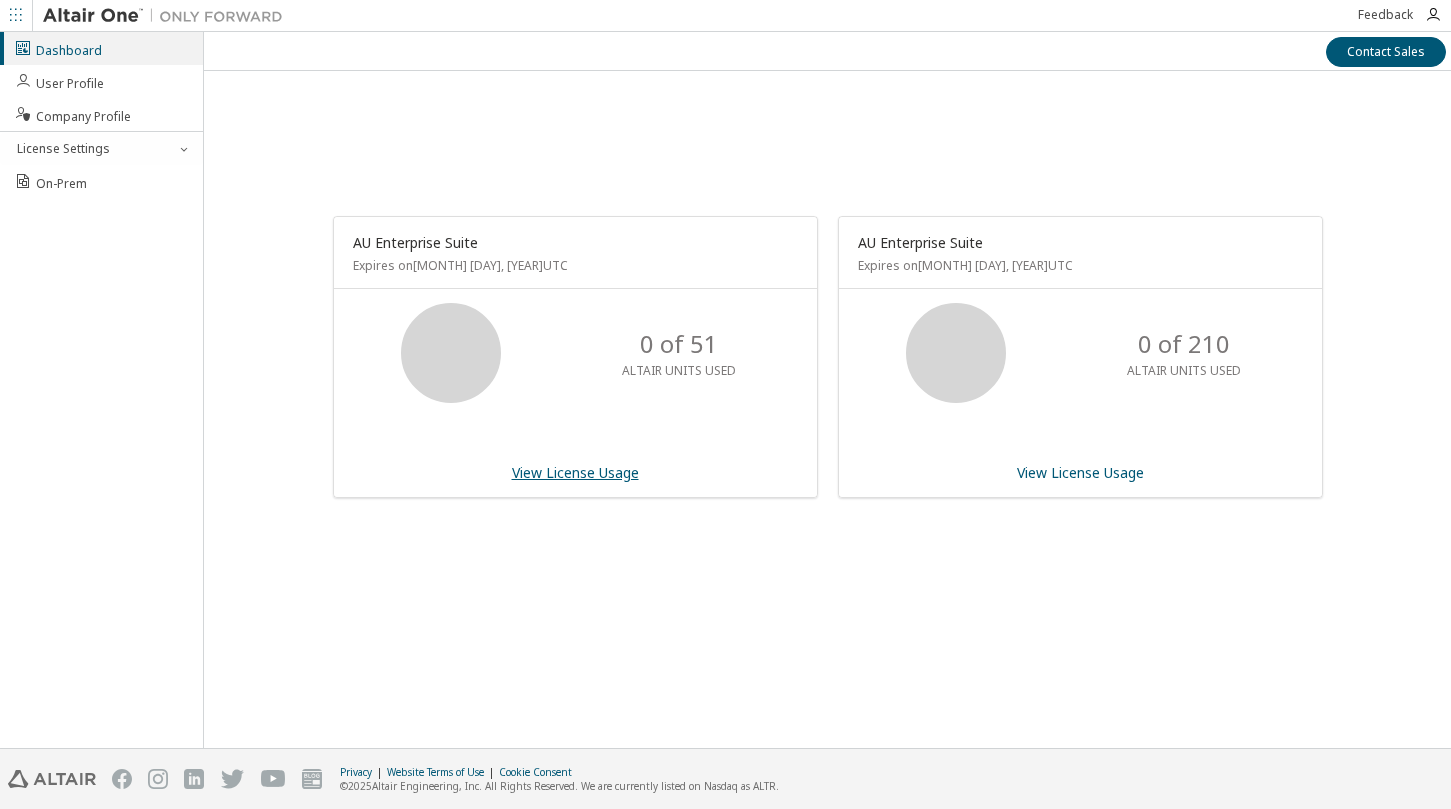 click on "View License Usage" at bounding box center [575, 472] 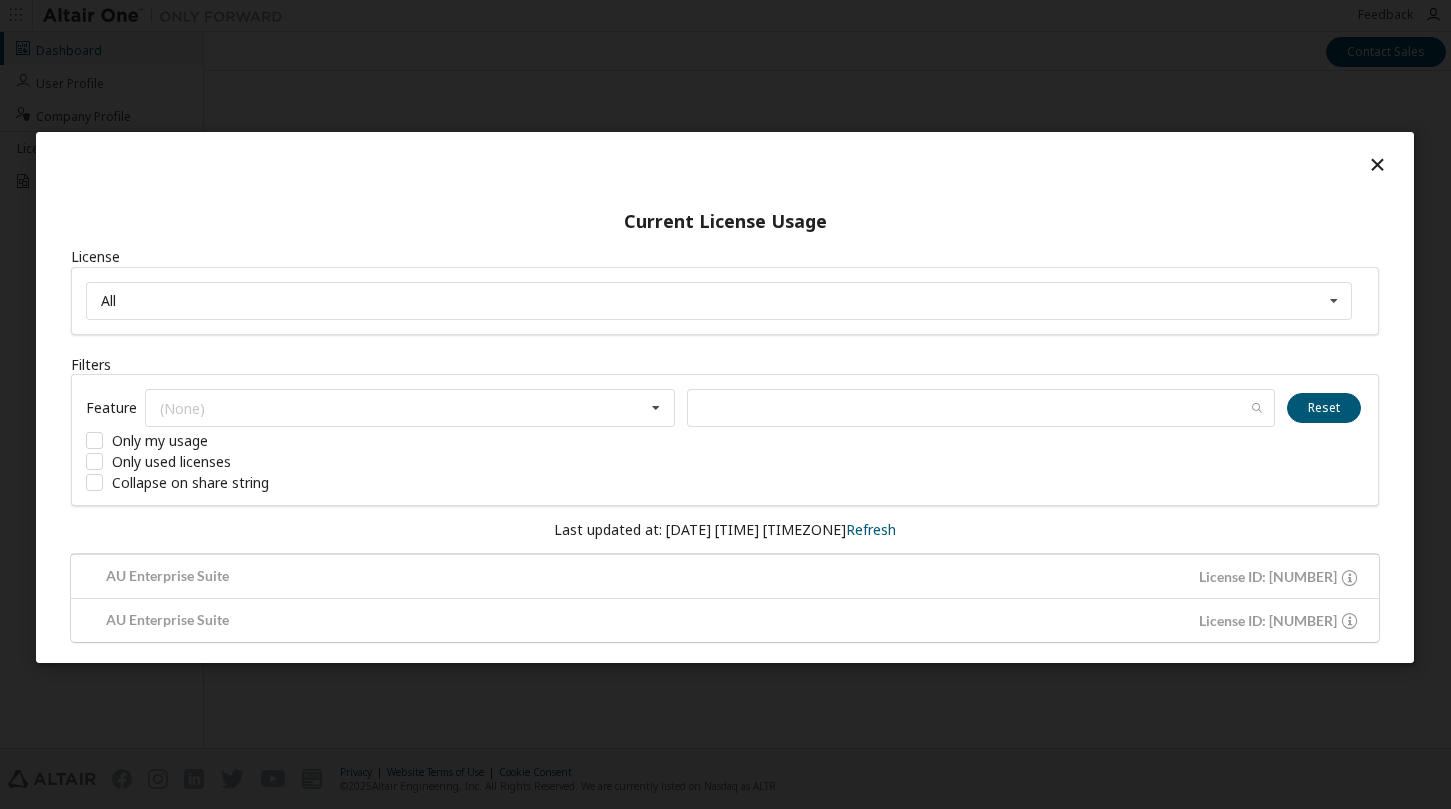 click at bounding box center (1377, 164) 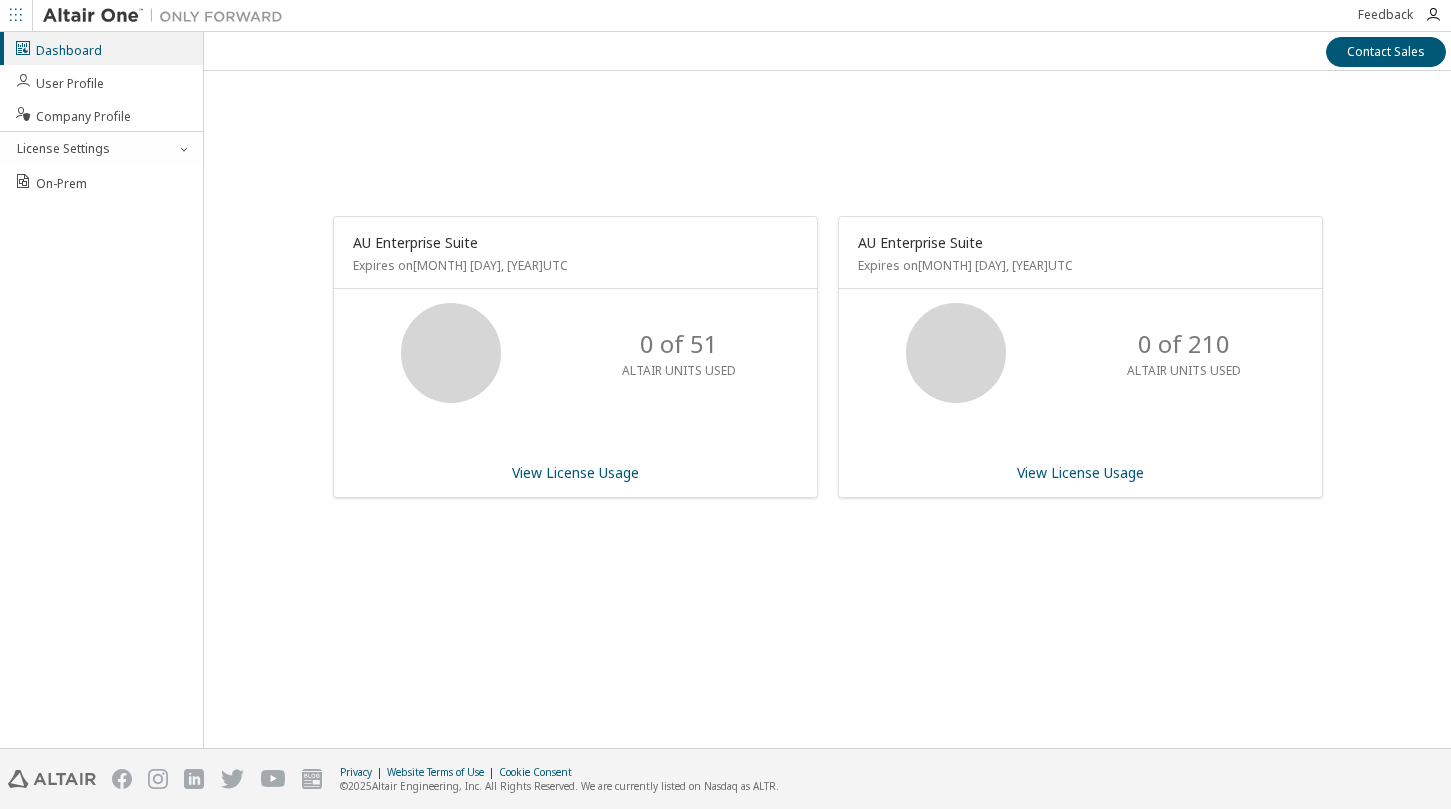 click at bounding box center [16, 15] 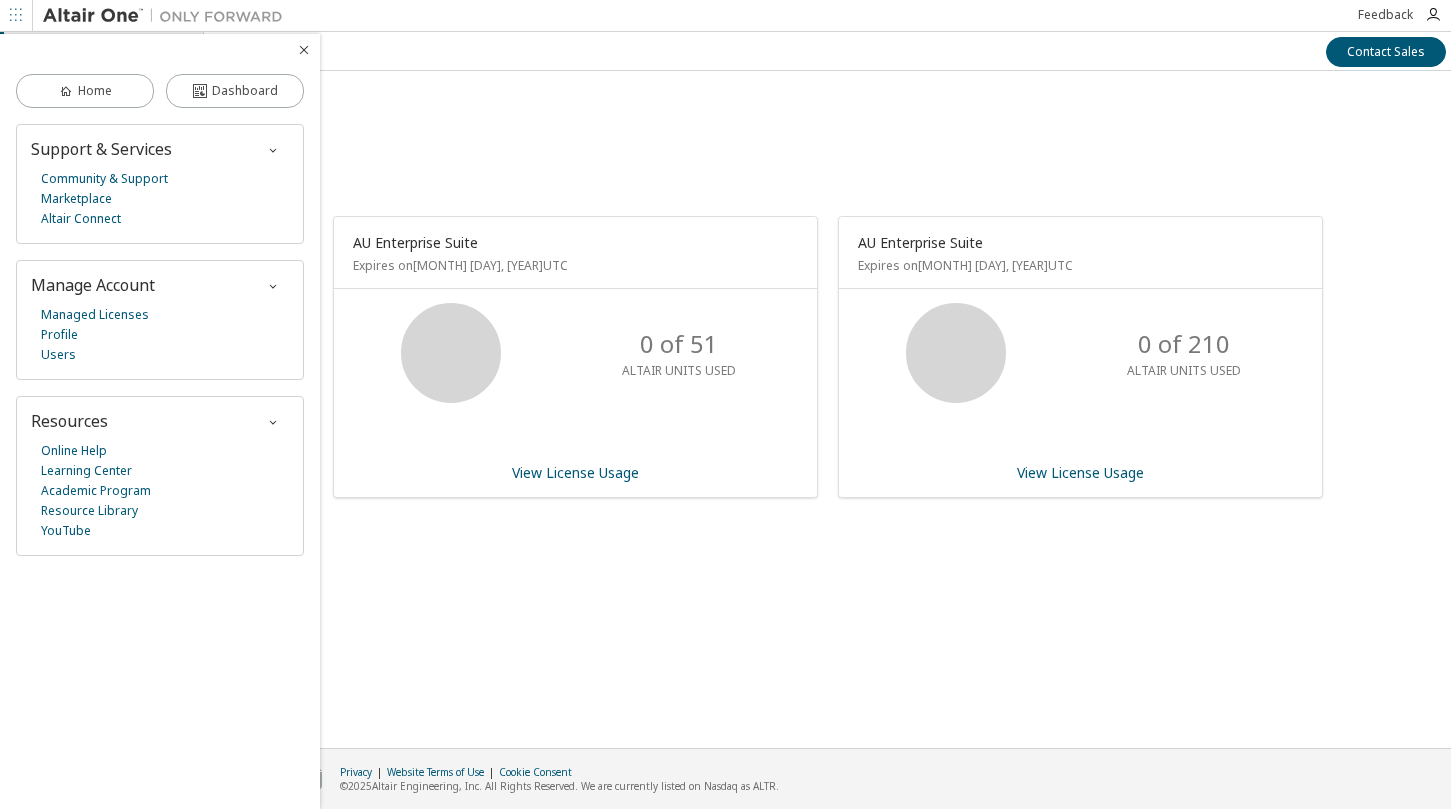 click on "AU Enterprise Suite Expires on  July 15, 2025  UTC  0 of 51 ALTAIR UNITS USED View License Usage AU Enterprise Suite Expires on  August 1, 2025  UTC  0 of 210 ALTAIR UNITS USED View License Usage" at bounding box center (827, 367) 